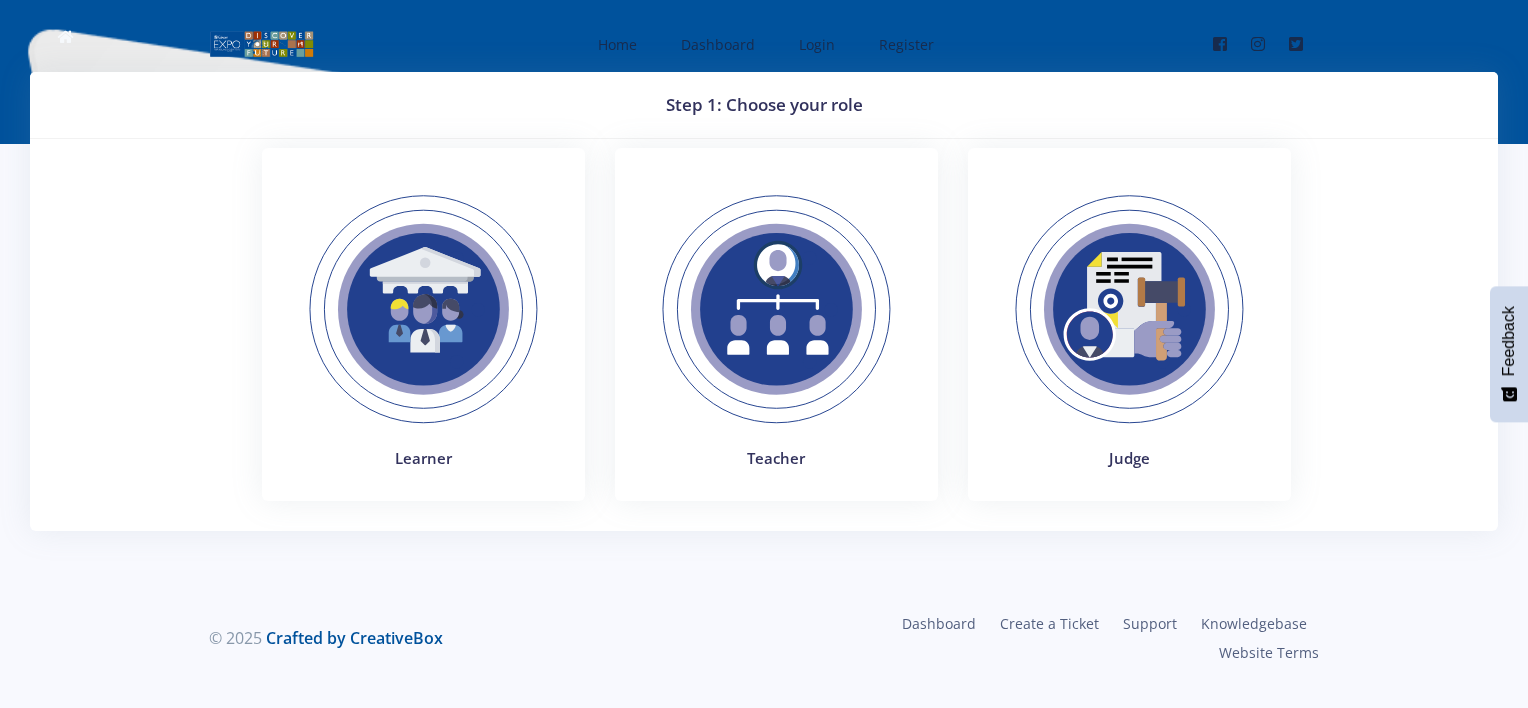 click at bounding box center [1129, 309] 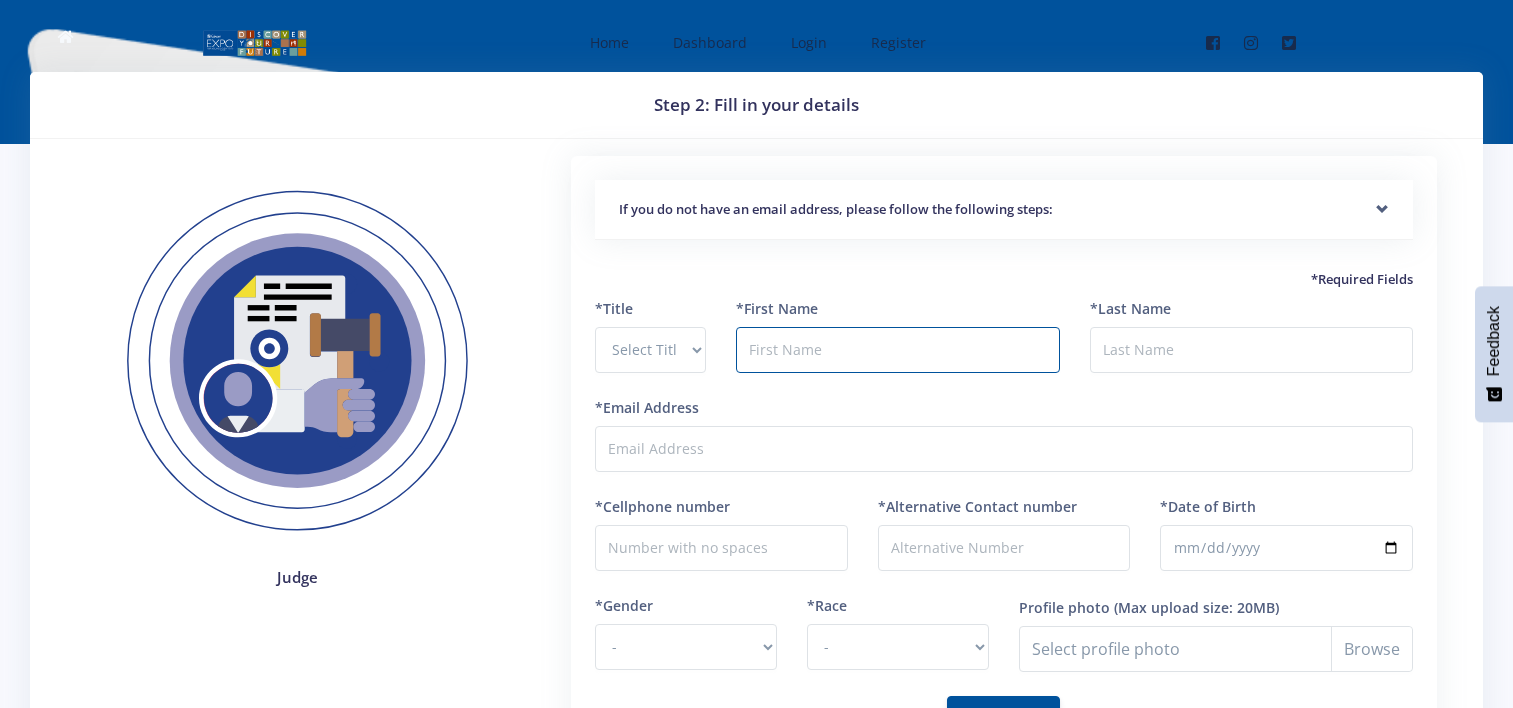scroll, scrollTop: 0, scrollLeft: 0, axis: both 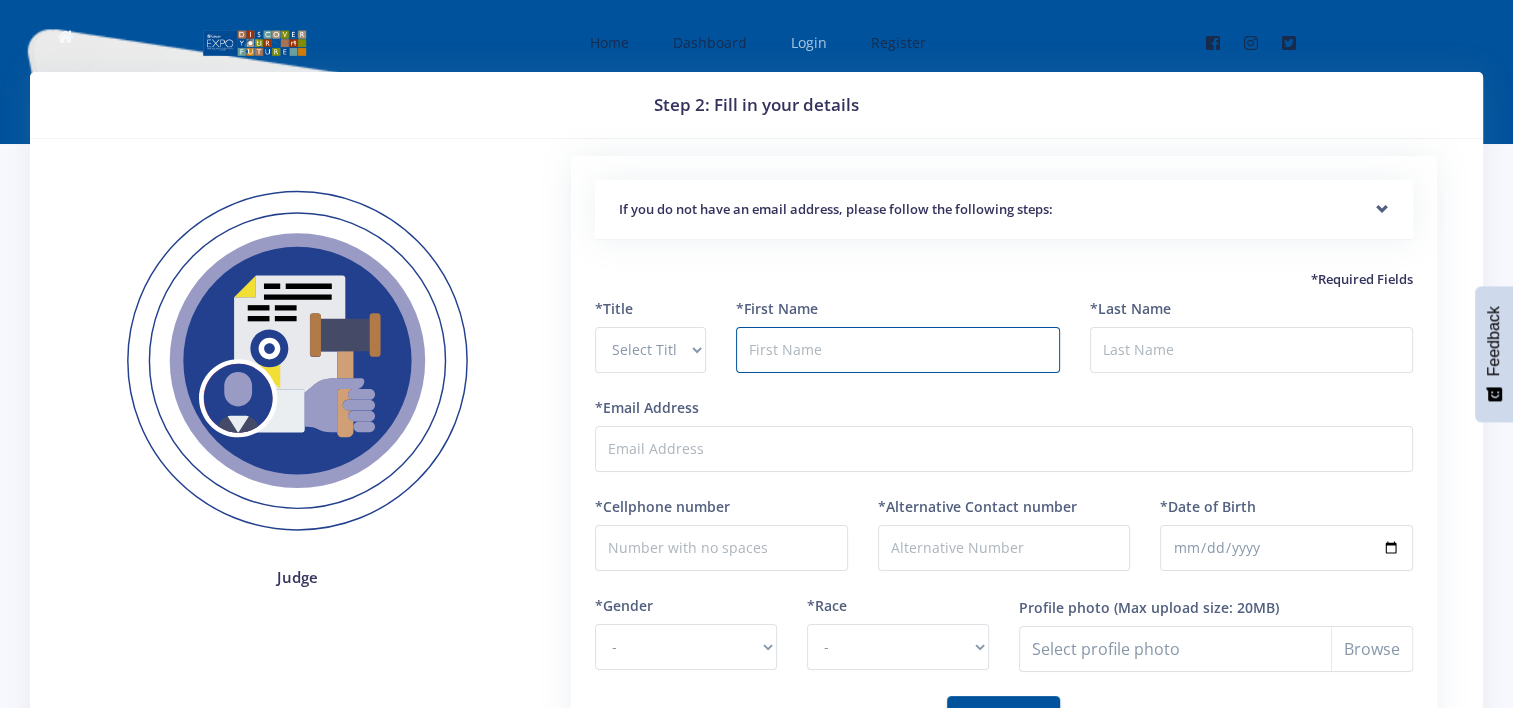 click on "Login" at bounding box center (807, 42) 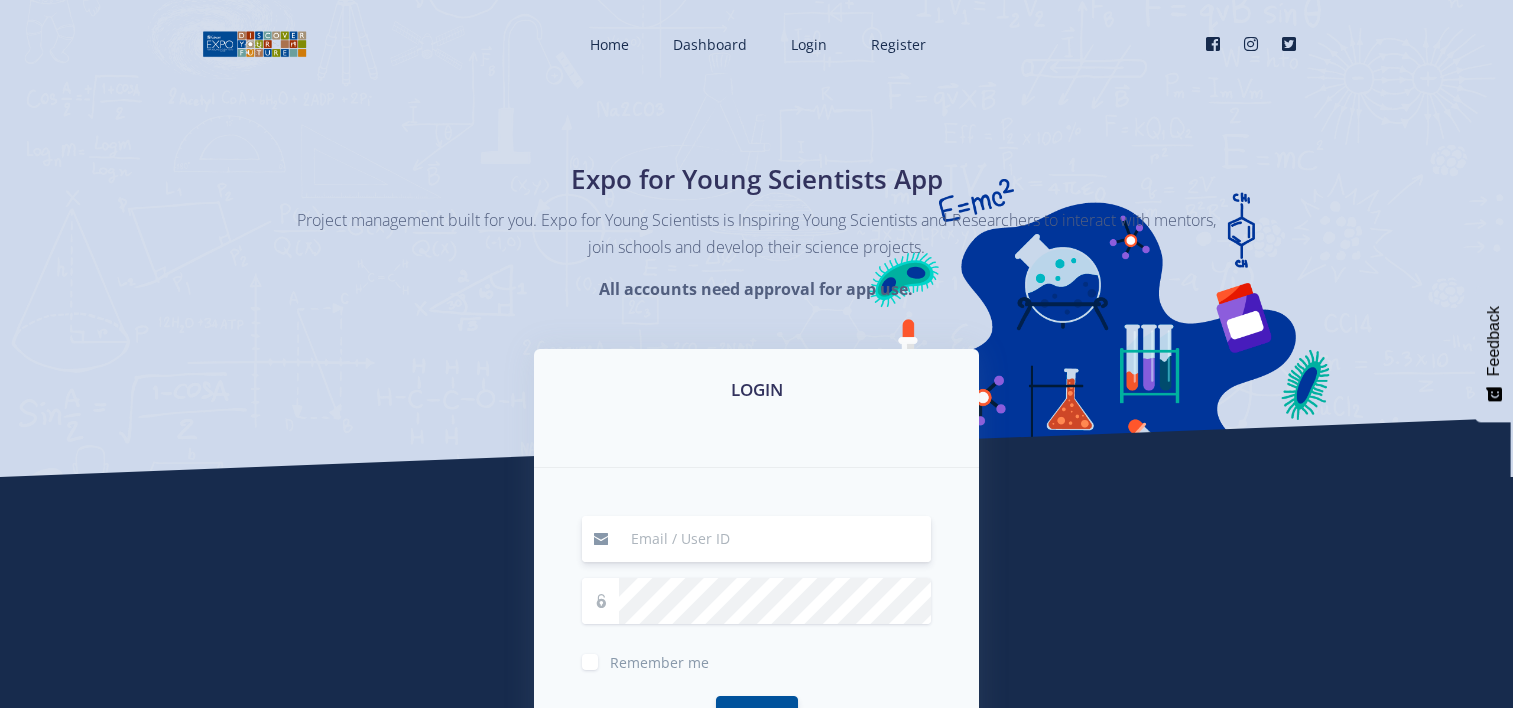 scroll, scrollTop: 0, scrollLeft: 0, axis: both 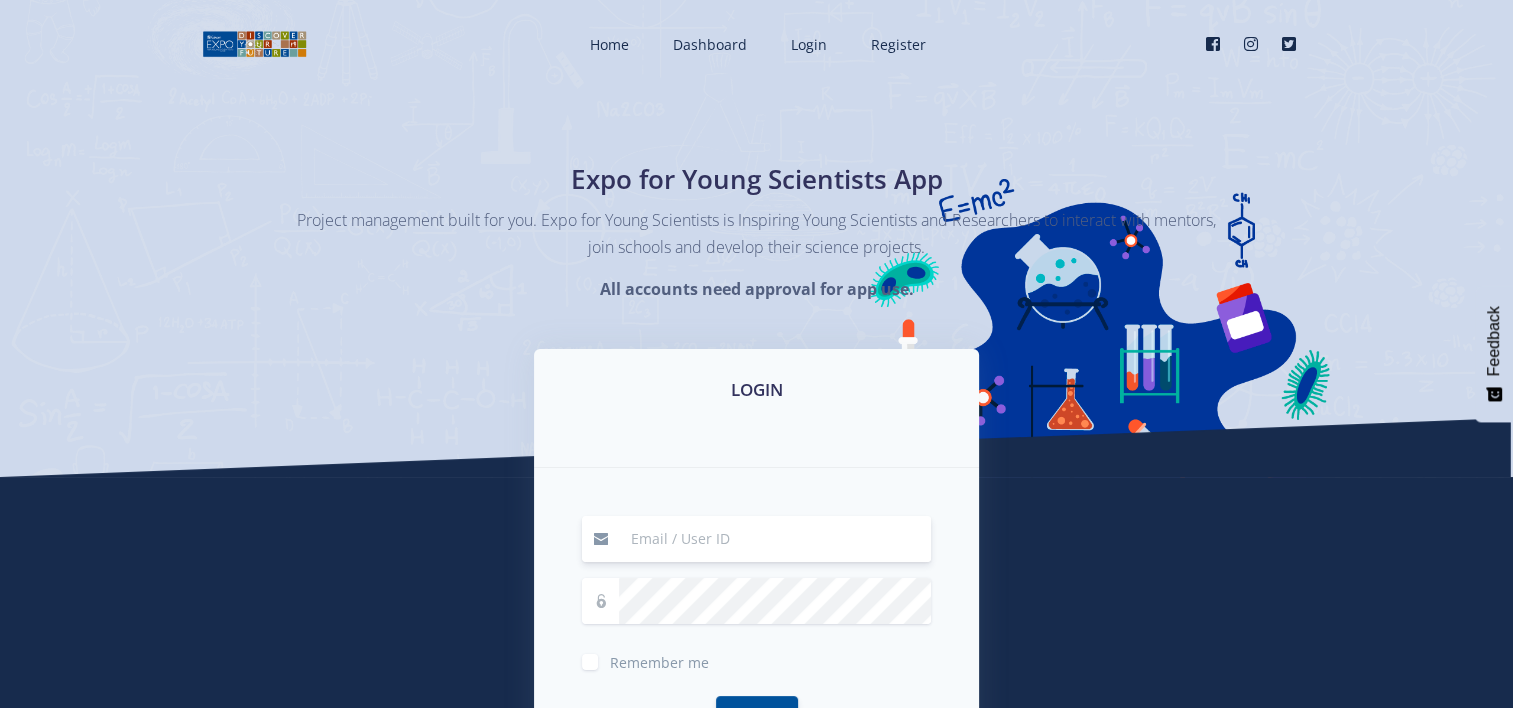 click at bounding box center [775, 539] 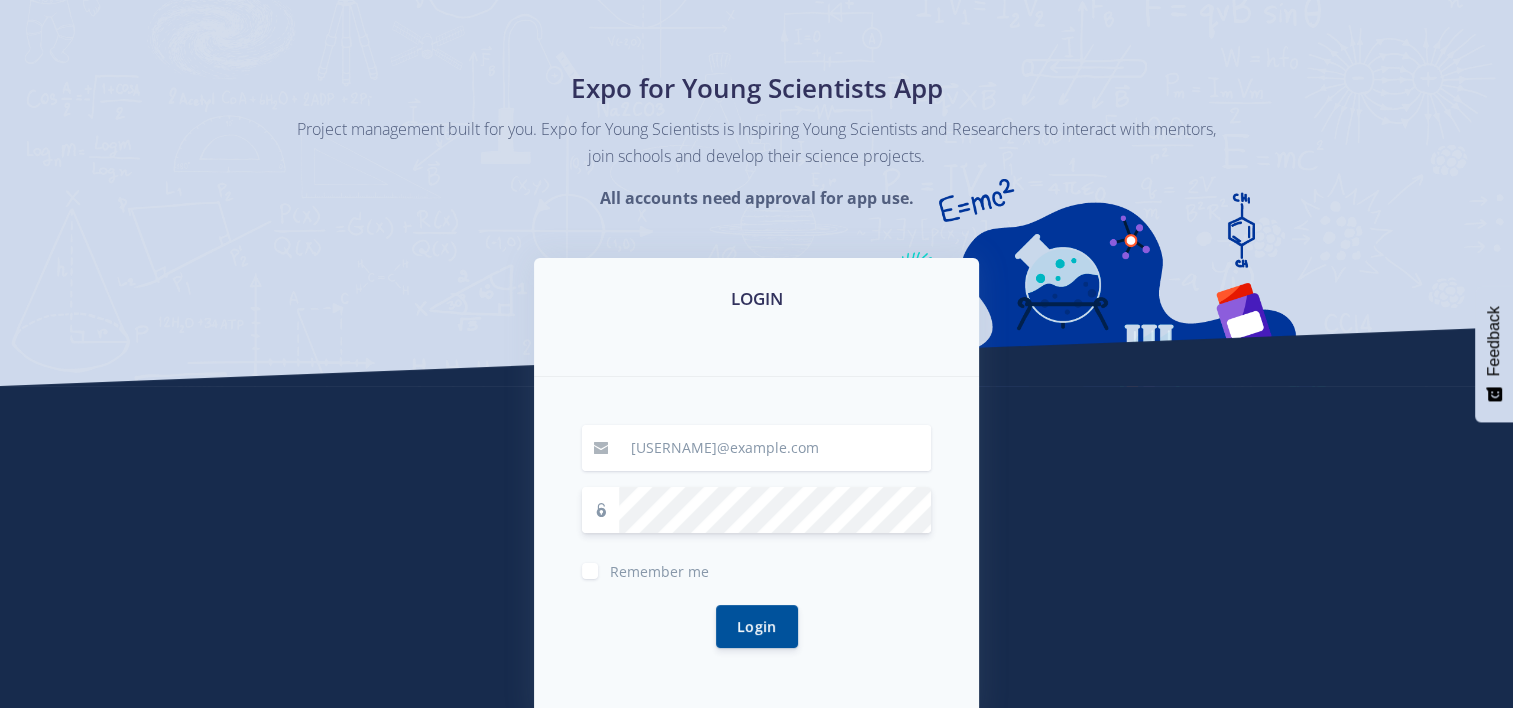 scroll, scrollTop: 200, scrollLeft: 0, axis: vertical 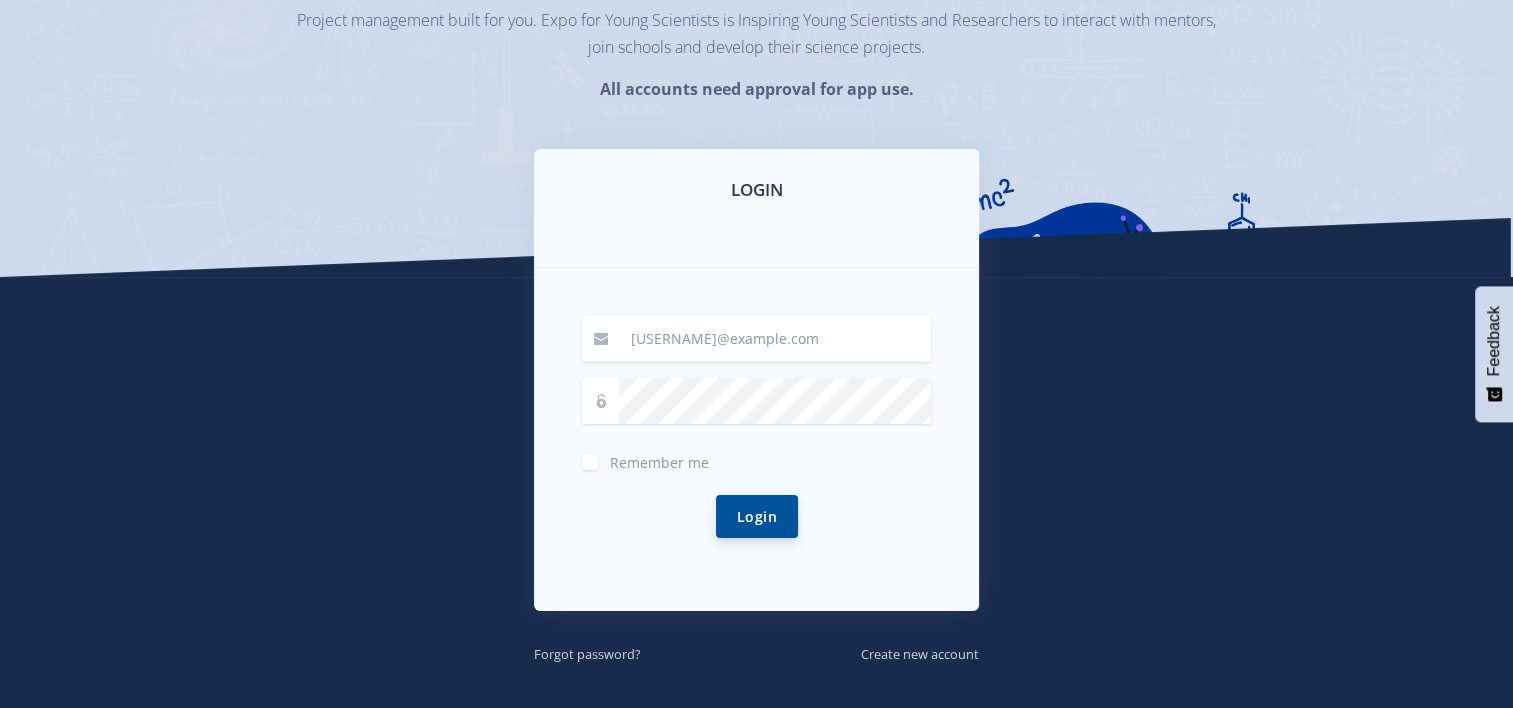click on "Login" at bounding box center [757, 516] 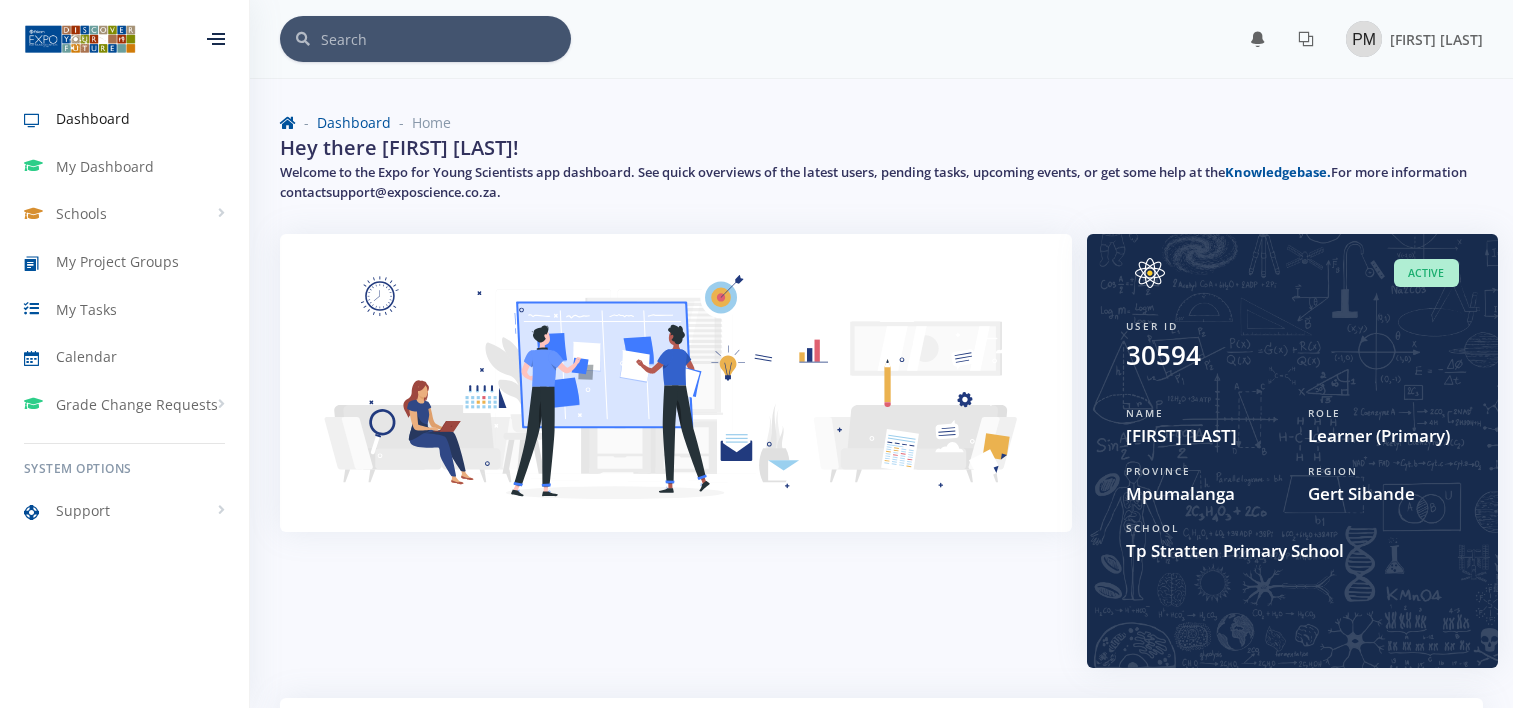 scroll, scrollTop: 0, scrollLeft: 0, axis: both 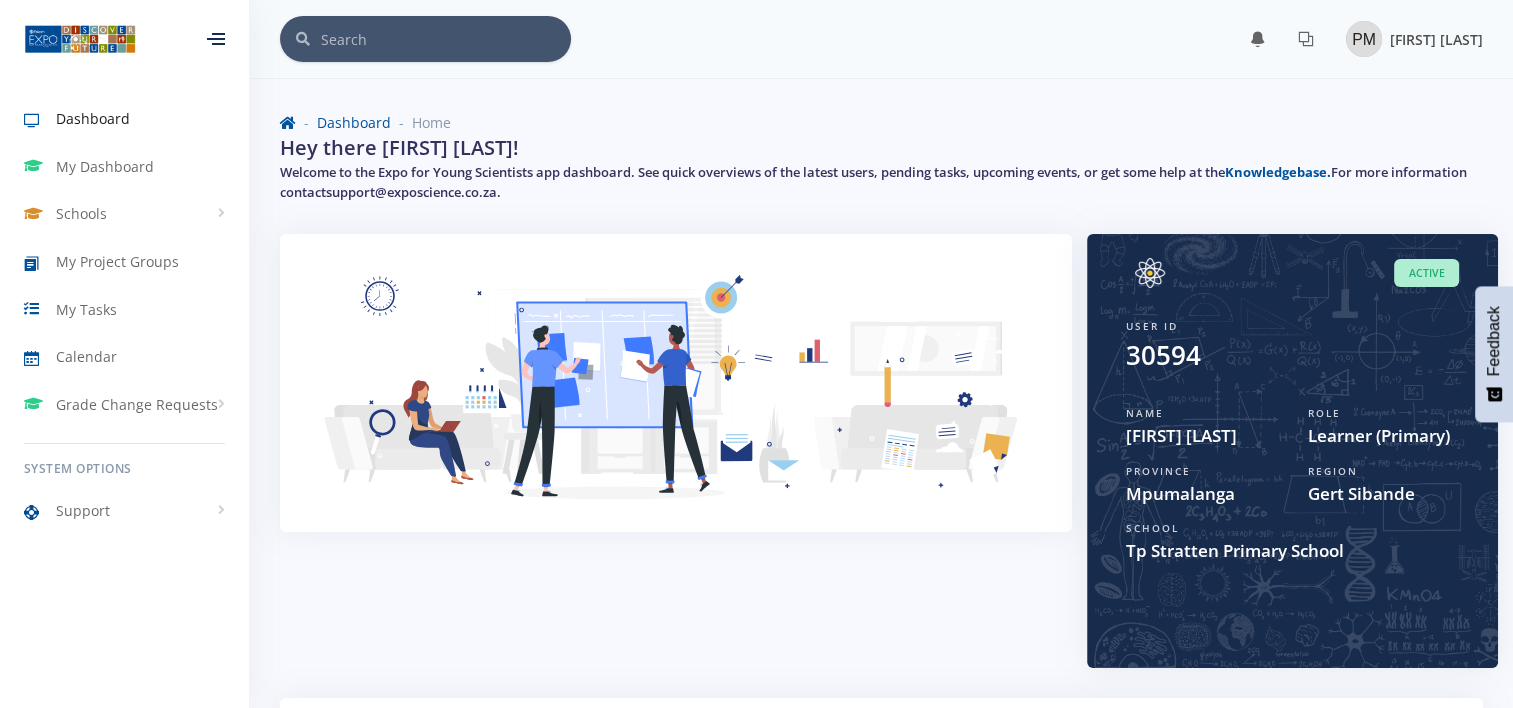 click at bounding box center [1364, 39] 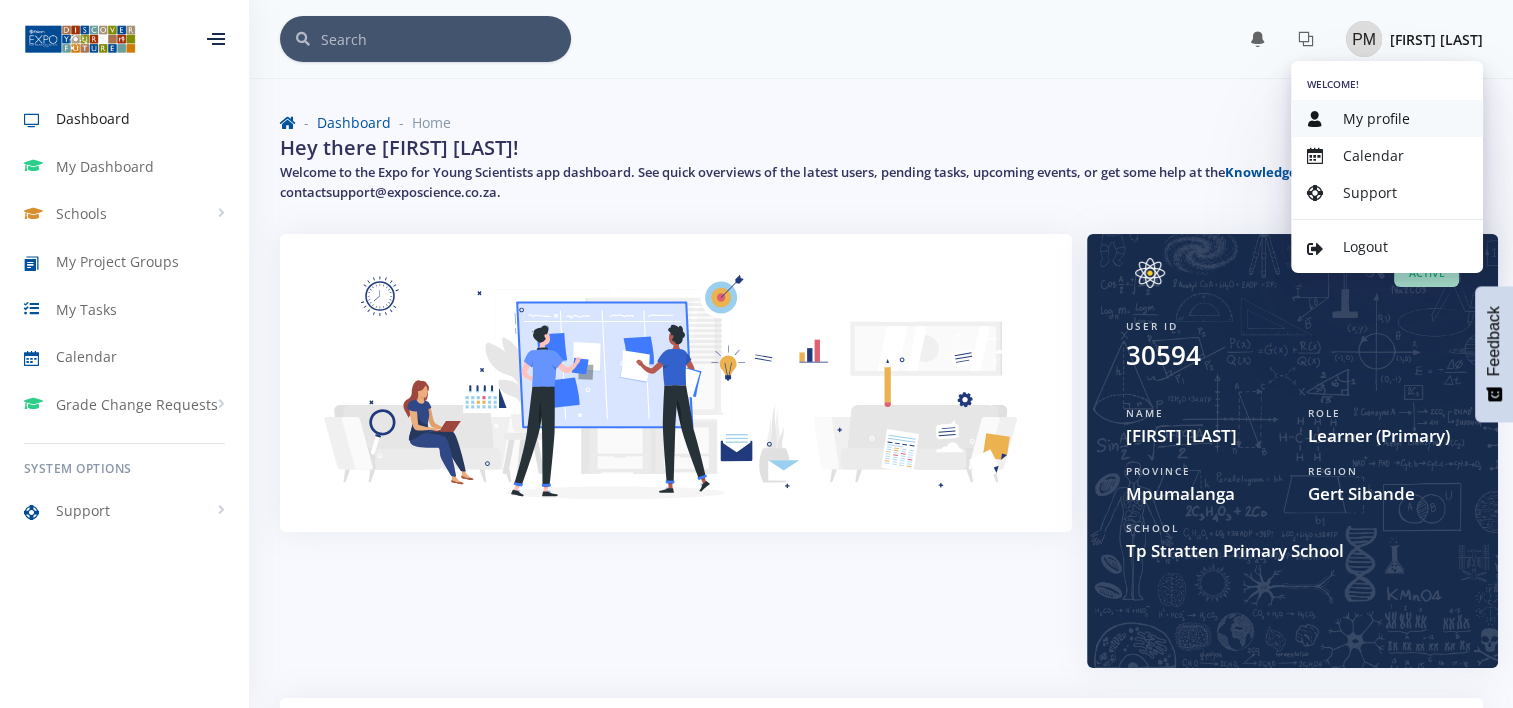 click on "My profile" at bounding box center [1376, 118] 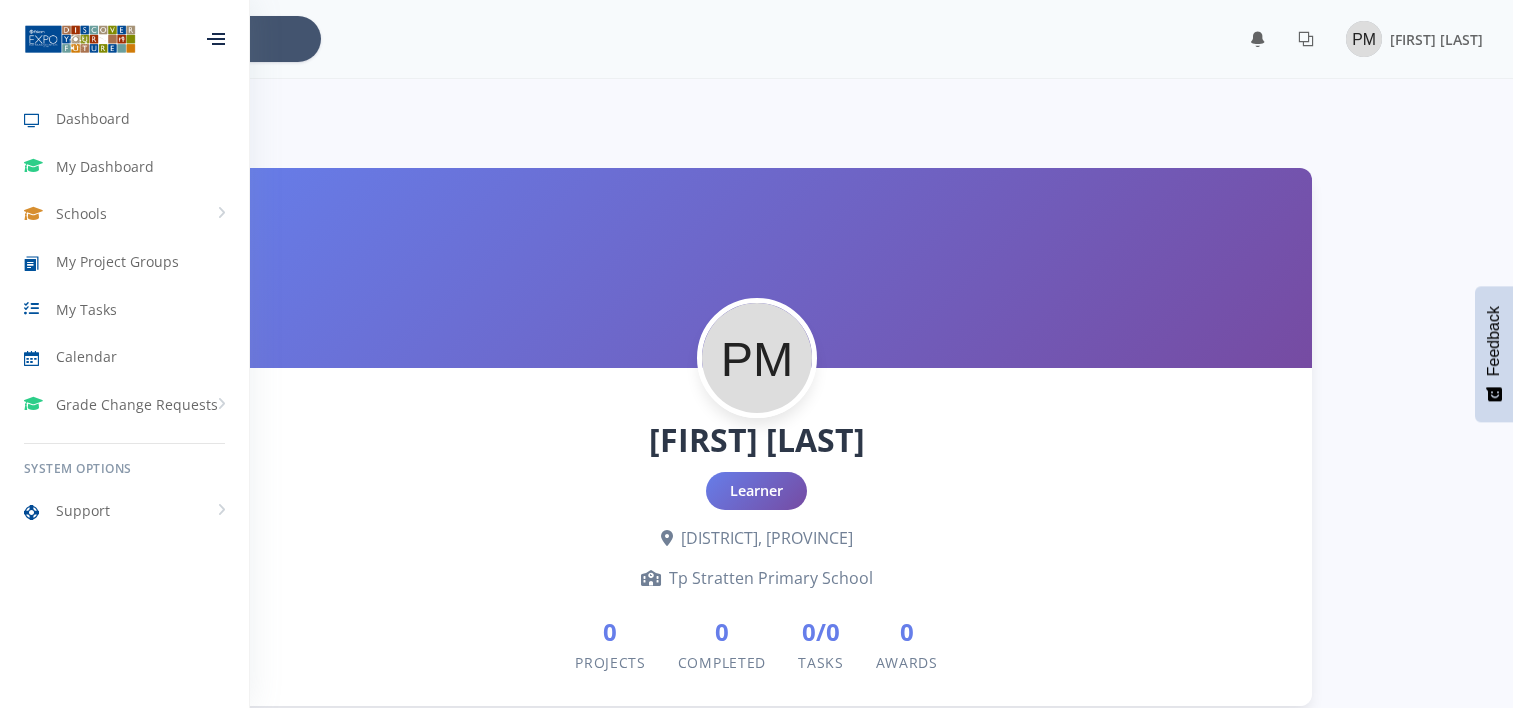 scroll, scrollTop: 0, scrollLeft: 0, axis: both 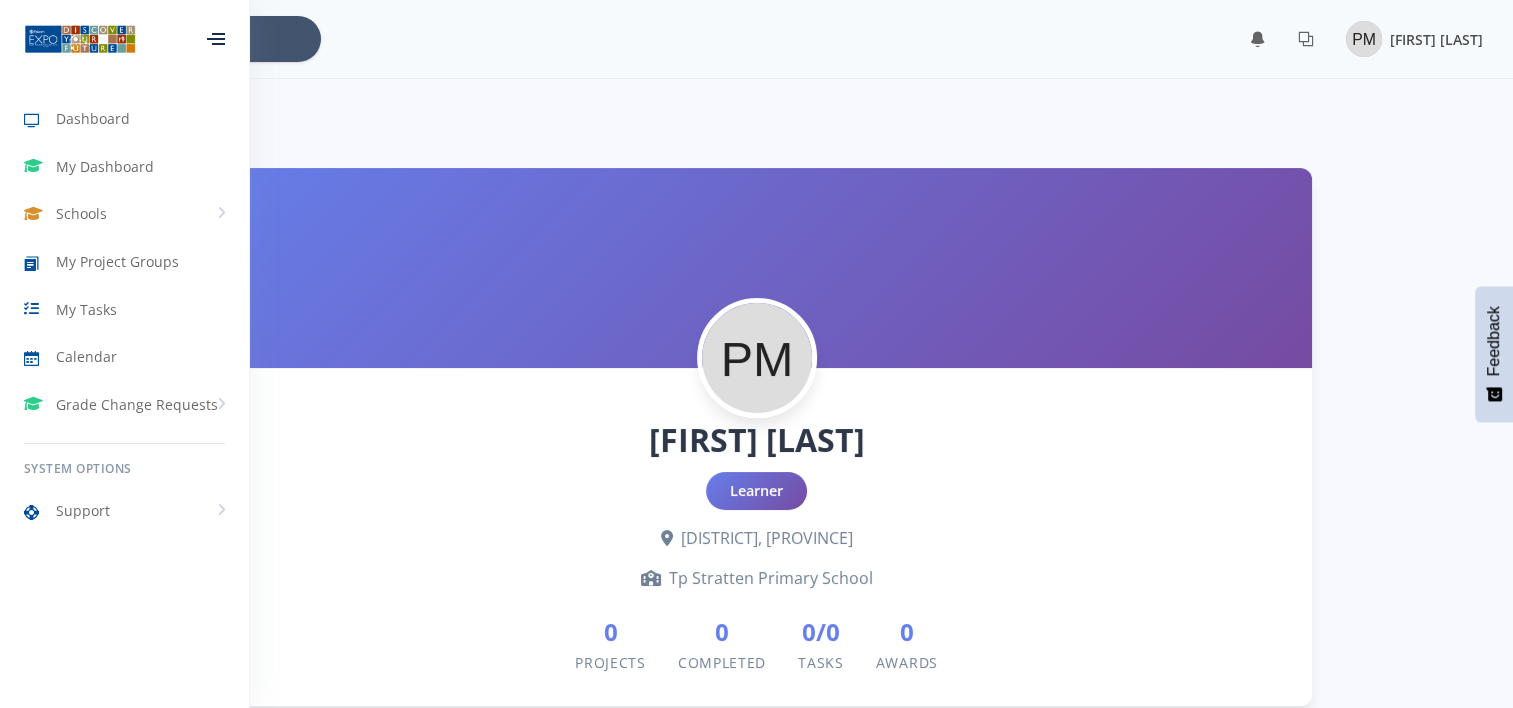 click on "[FIRST] [LAST]" at bounding box center (1414, 39) 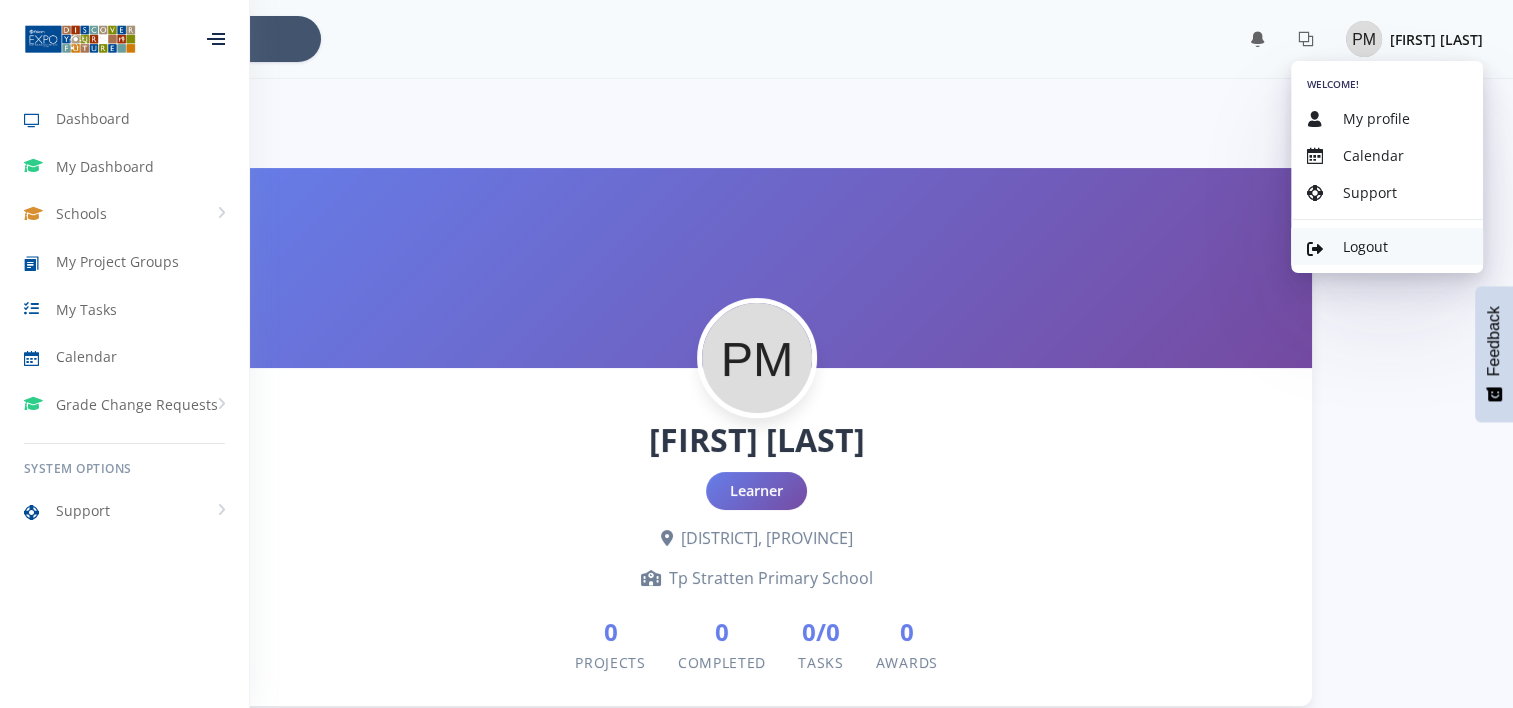 click on "Logout" at bounding box center [1387, 246] 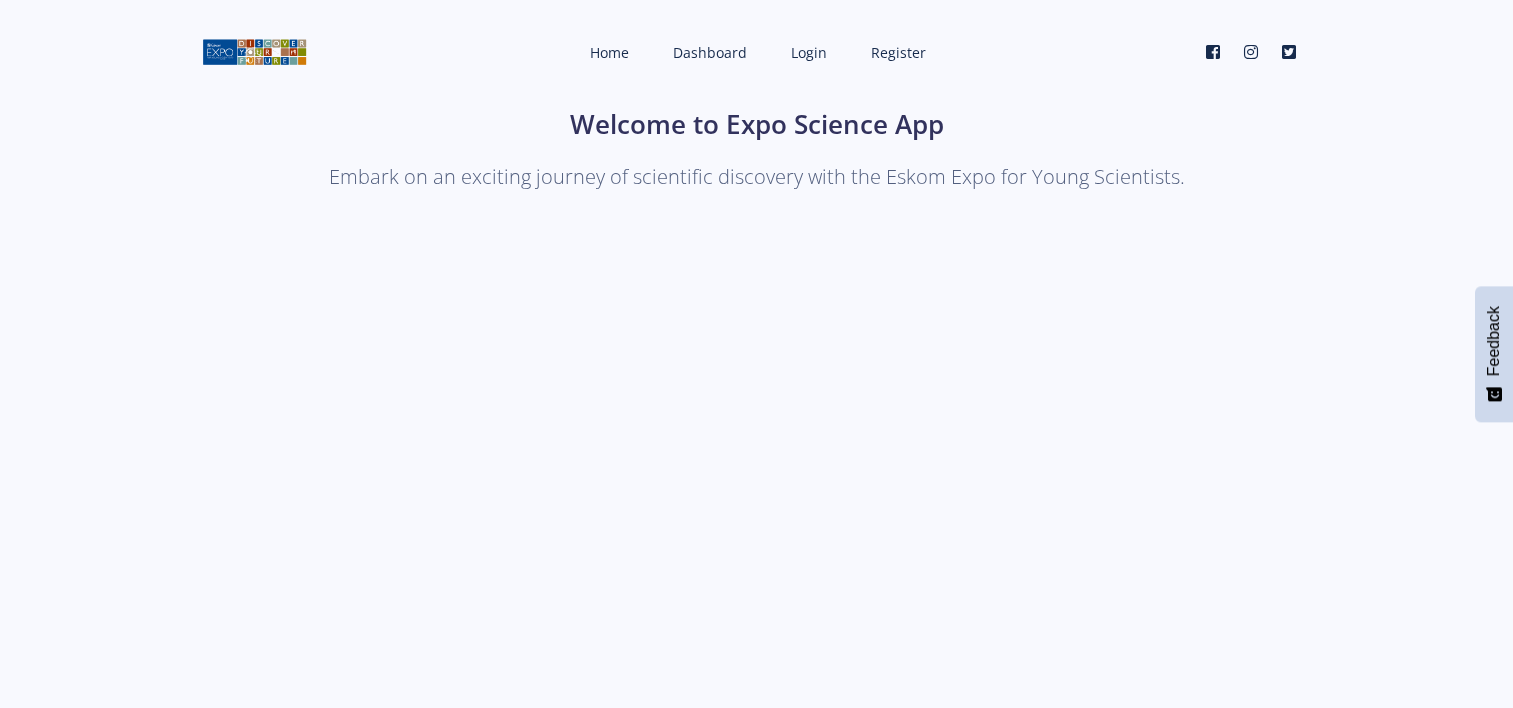 scroll, scrollTop: 0, scrollLeft: 0, axis: both 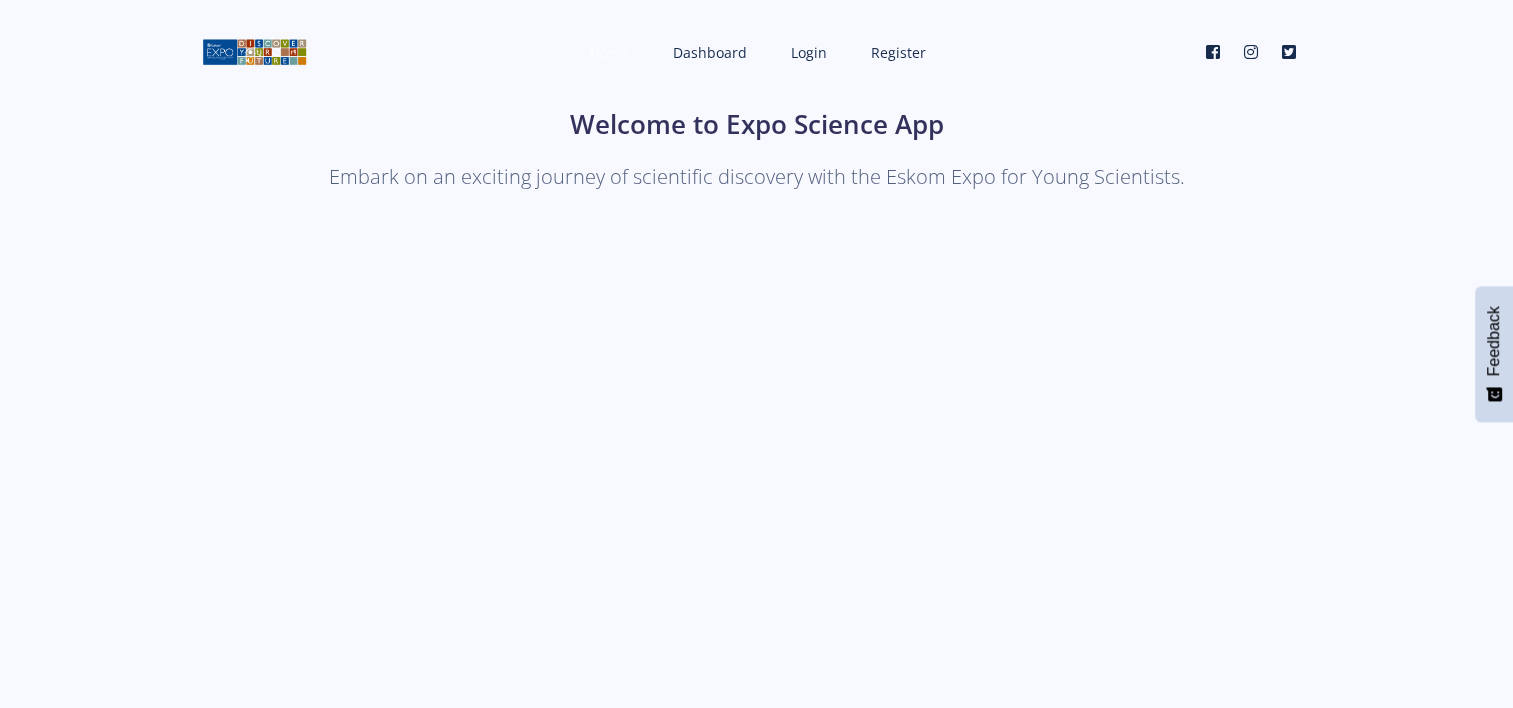 click on "Home" at bounding box center (609, 52) 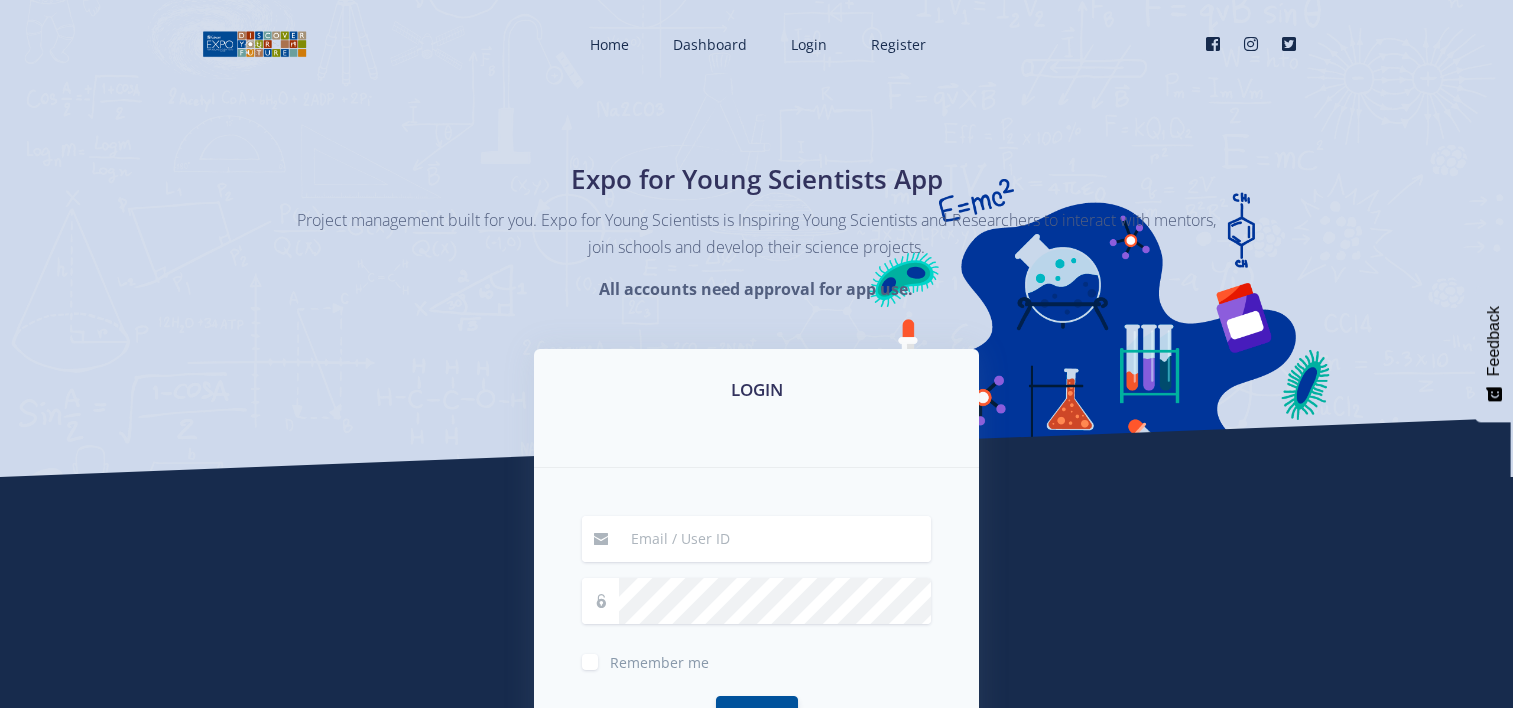 scroll, scrollTop: 0, scrollLeft: 0, axis: both 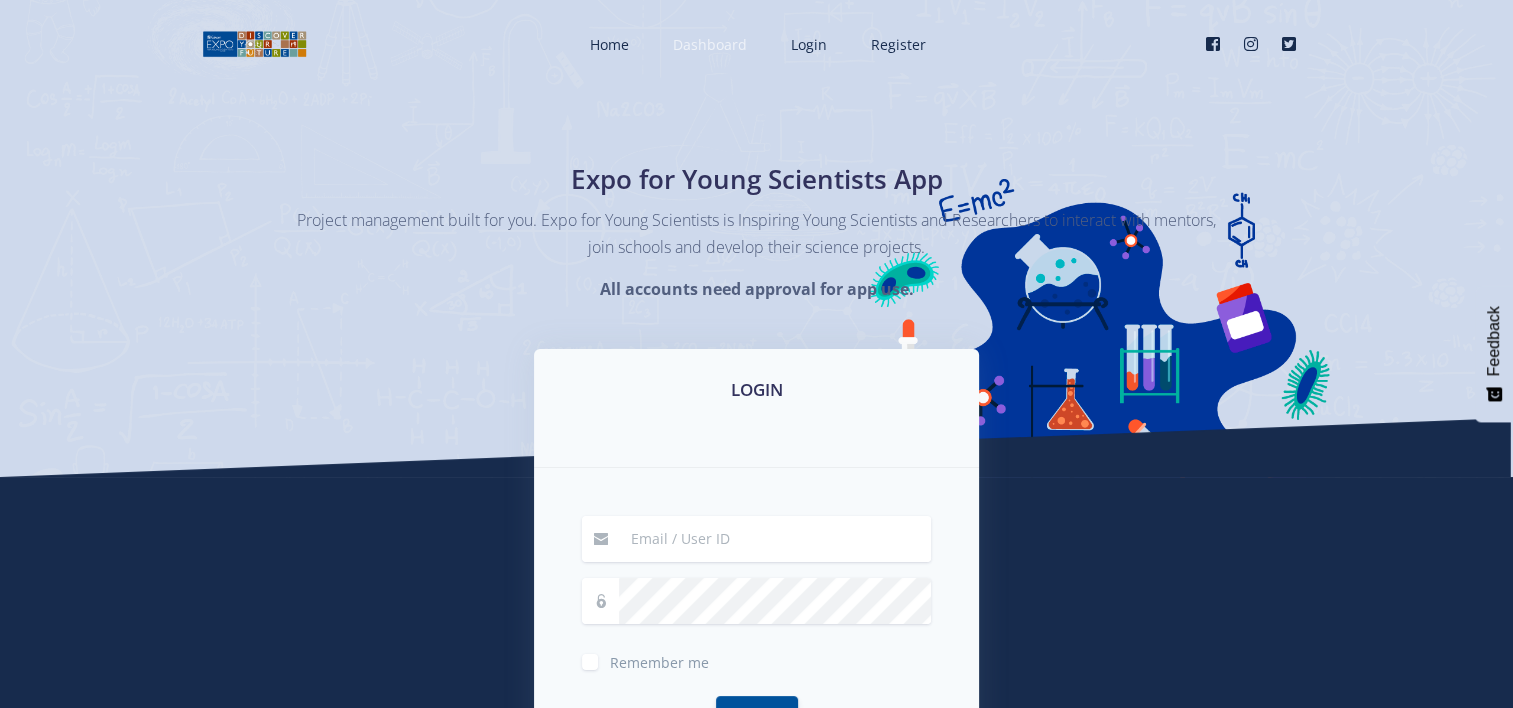 click on "Dashboard" at bounding box center [710, 44] 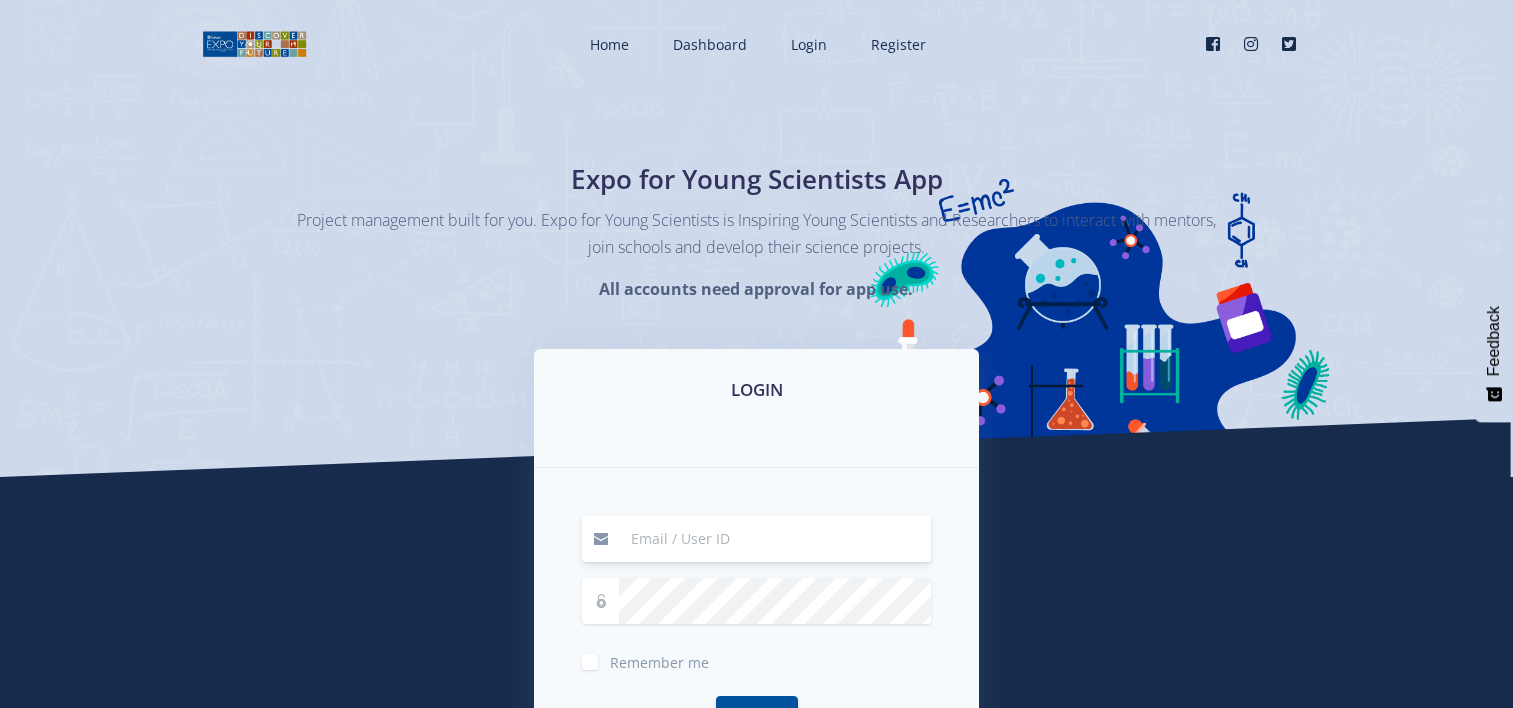 scroll, scrollTop: 0, scrollLeft: 0, axis: both 